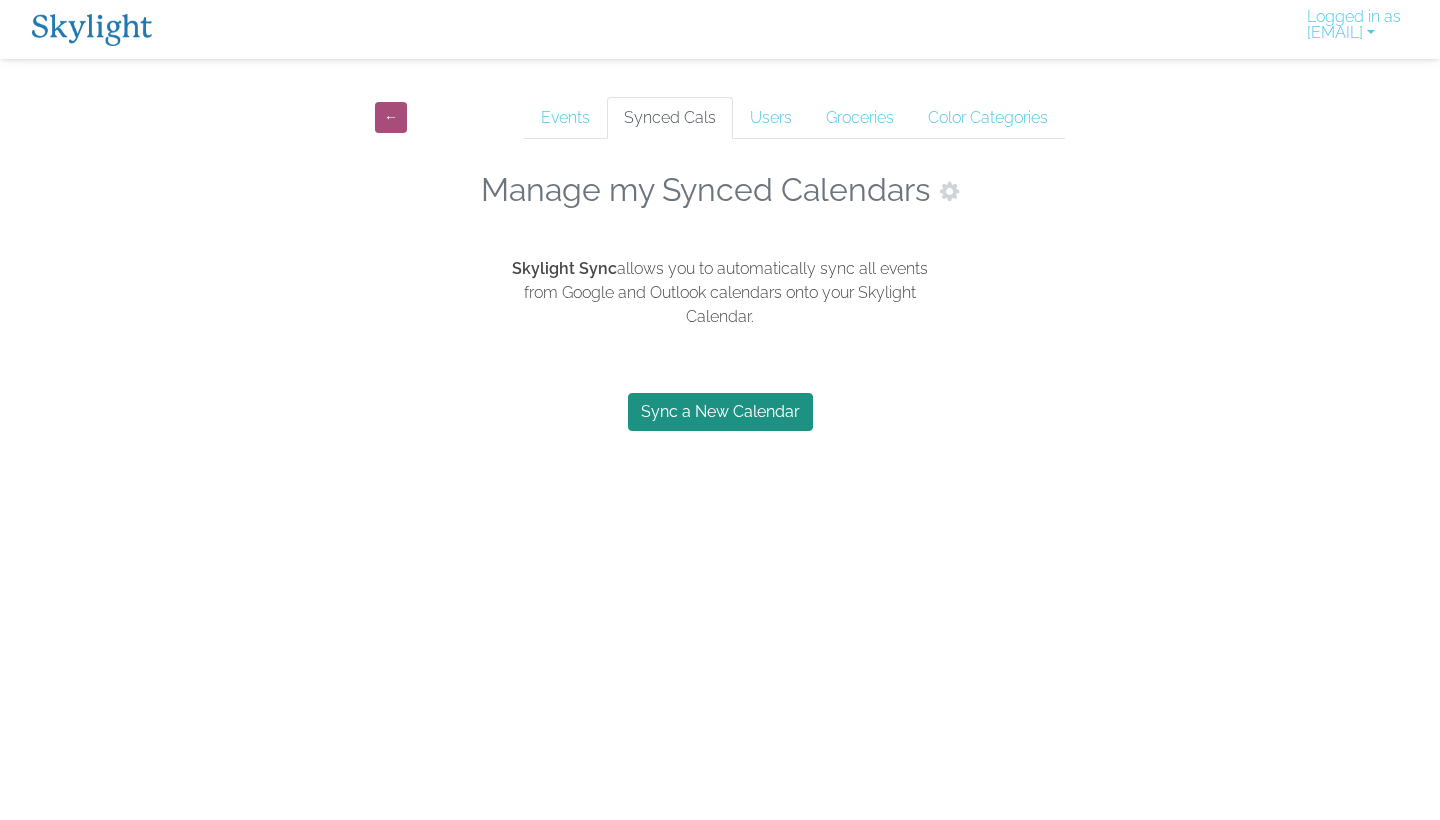 scroll, scrollTop: 0, scrollLeft: 0, axis: both 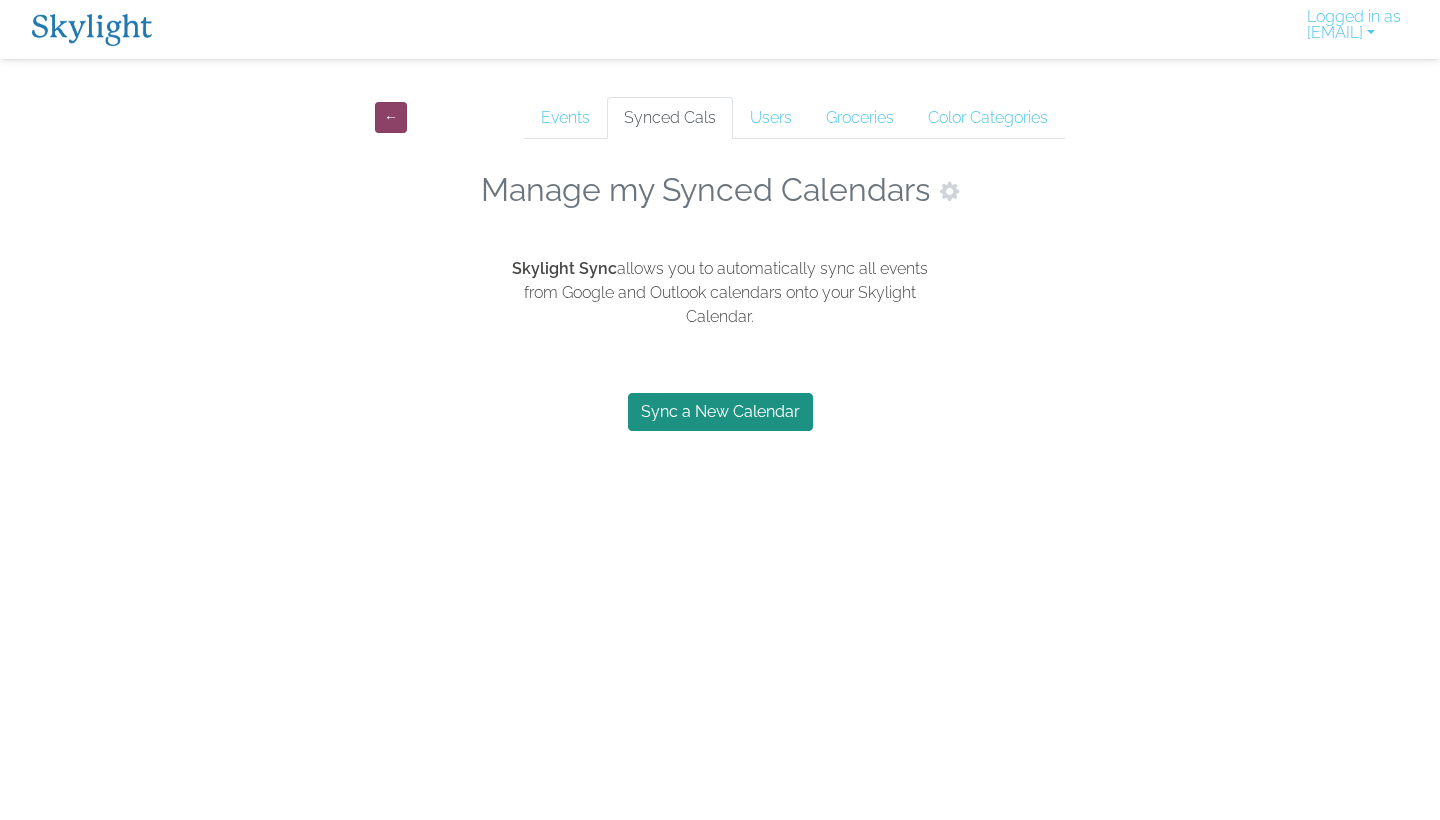 click on "←" at bounding box center (391, 117) 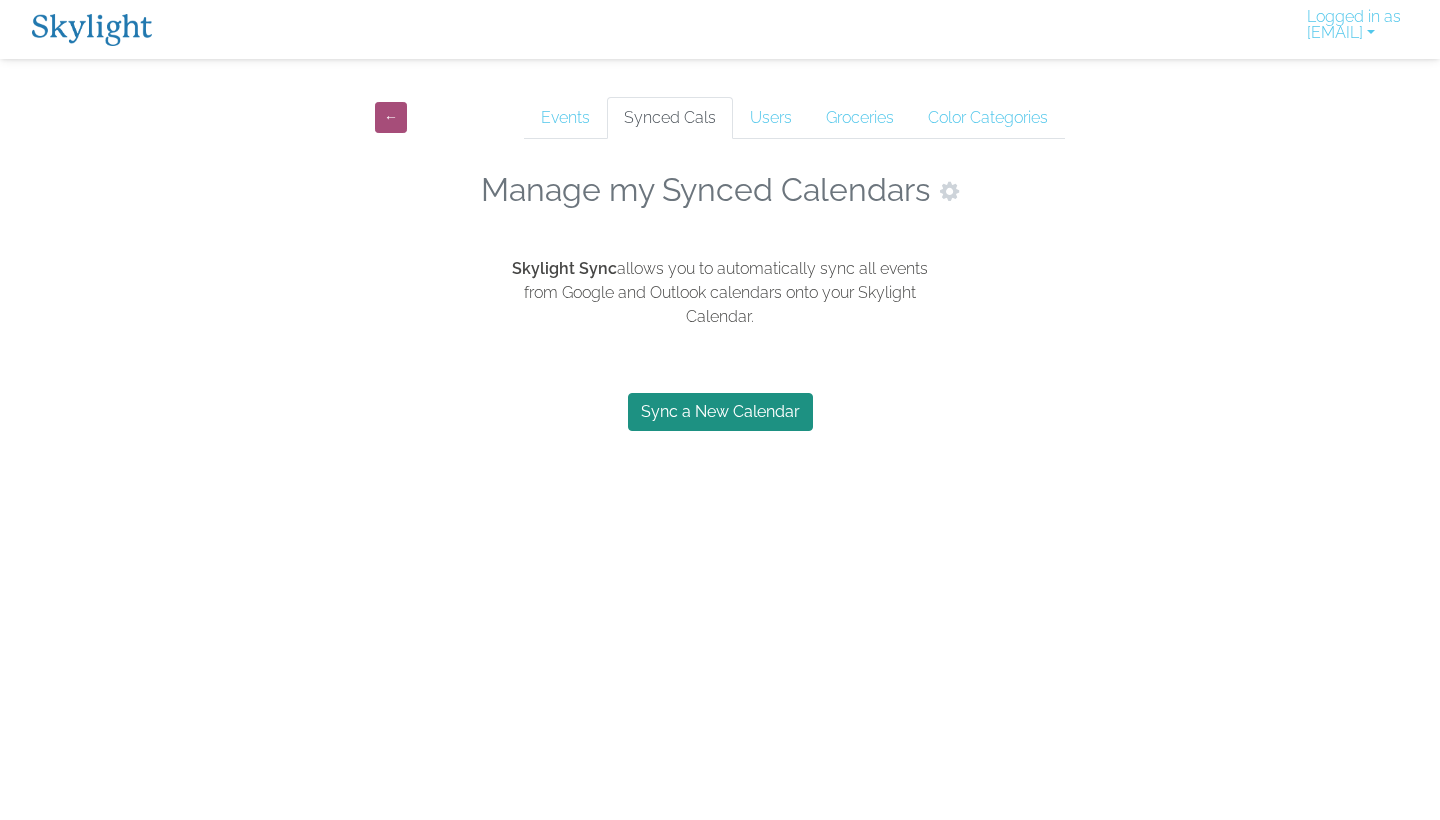 scroll, scrollTop: 0, scrollLeft: 0, axis: both 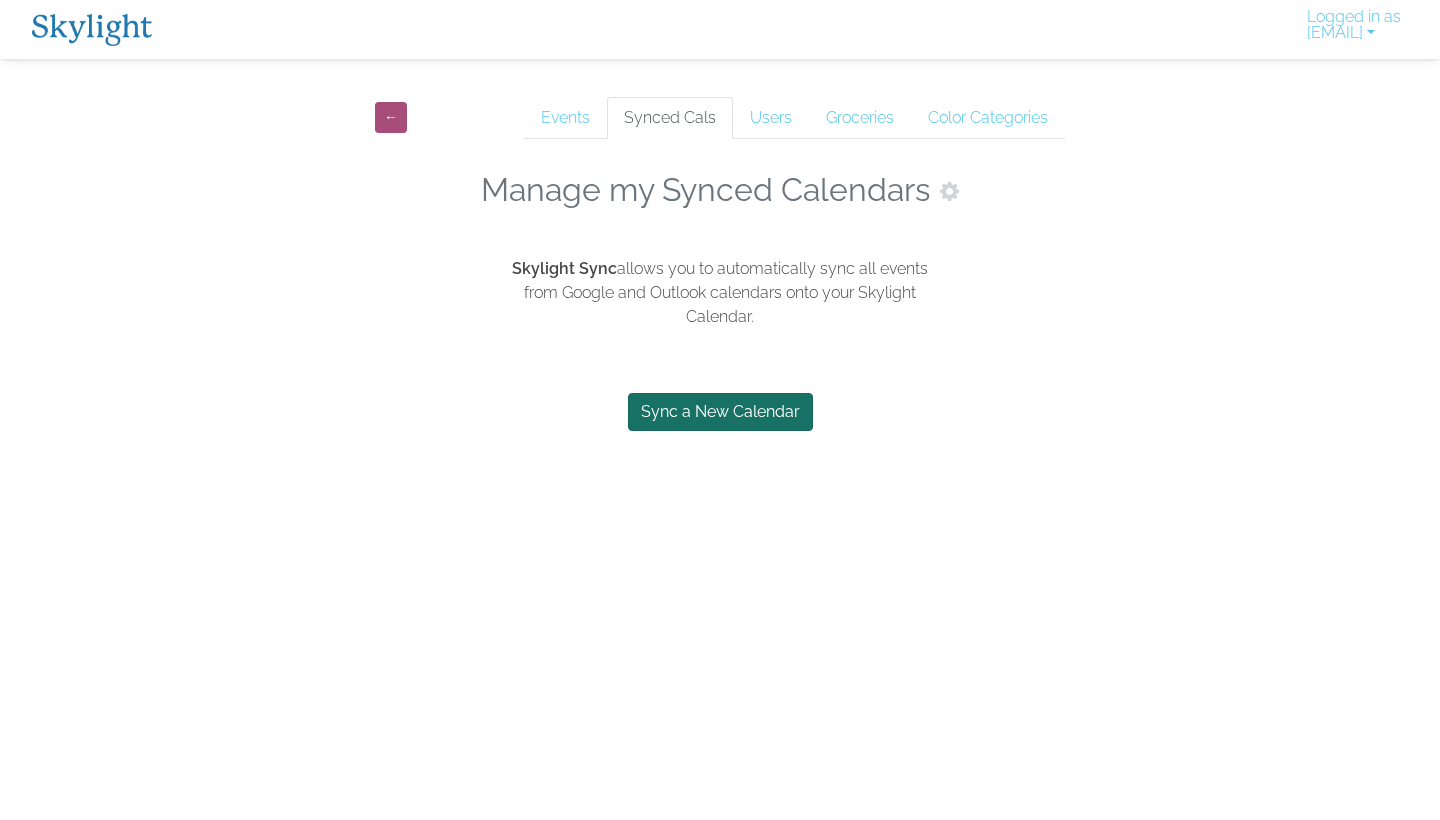 click on "Sync a New Calendar" at bounding box center (720, 412) 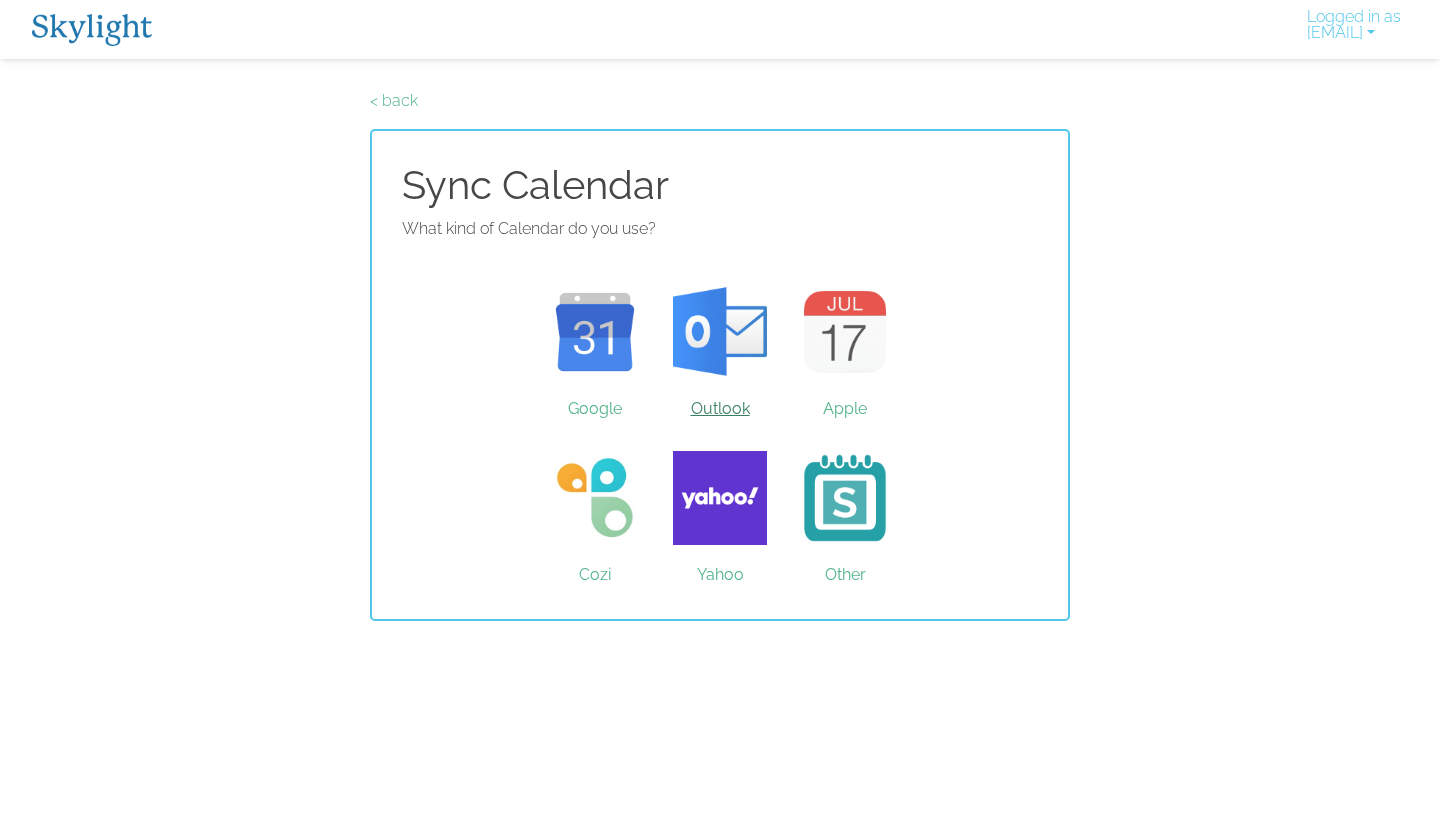 scroll, scrollTop: 0, scrollLeft: 0, axis: both 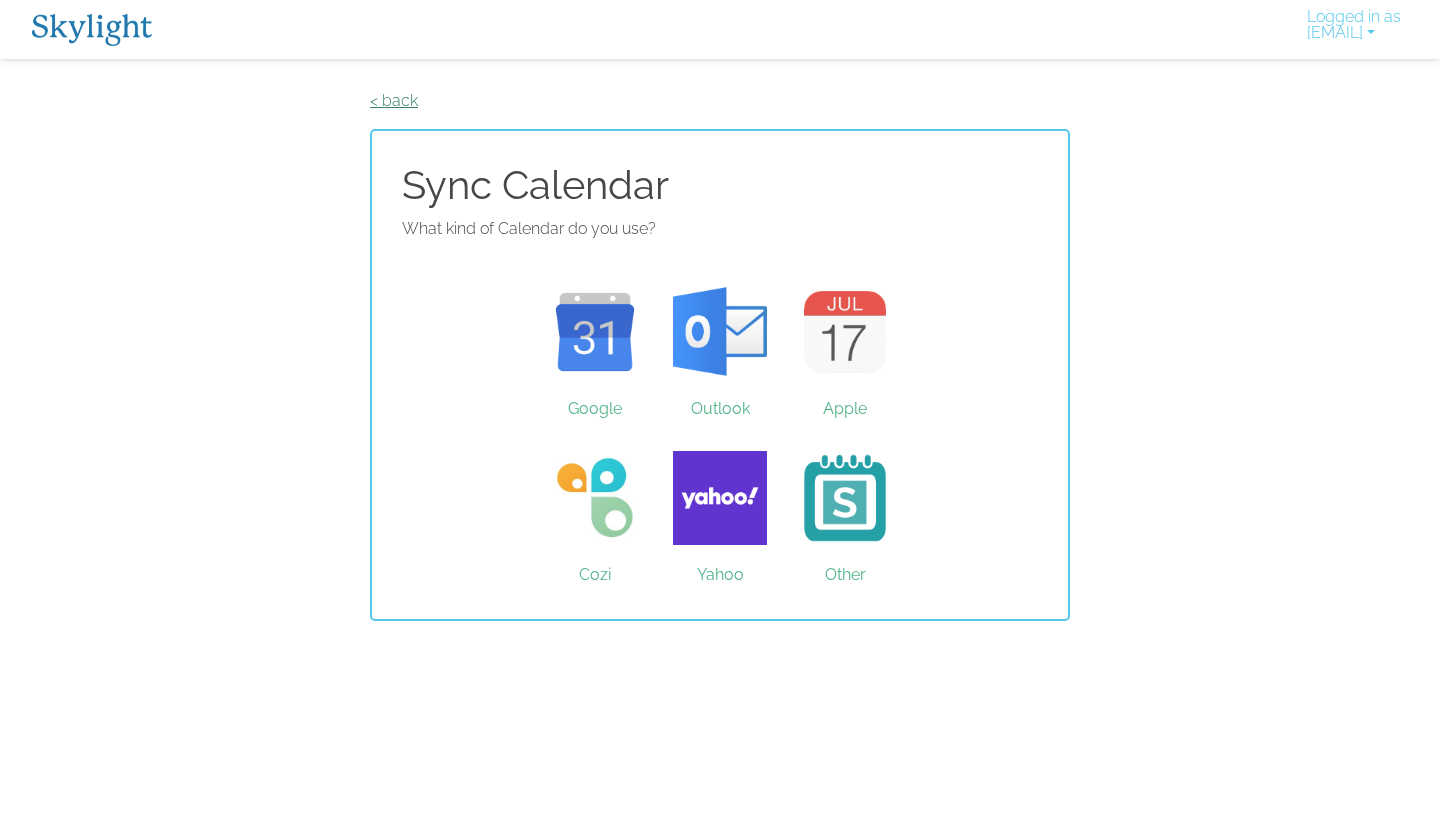 click on "< back" at bounding box center [394, 100] 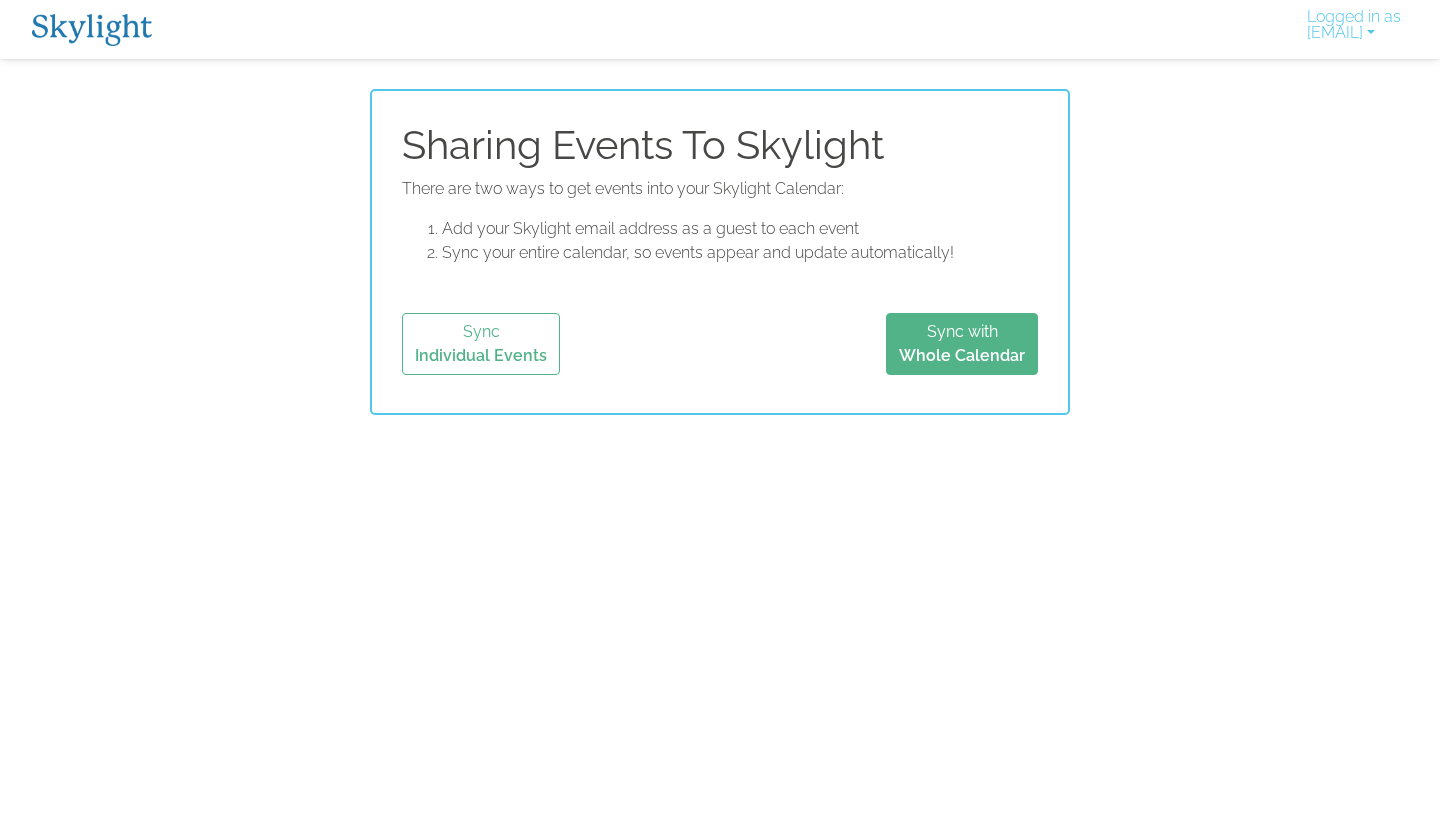 click at bounding box center [92, 30] 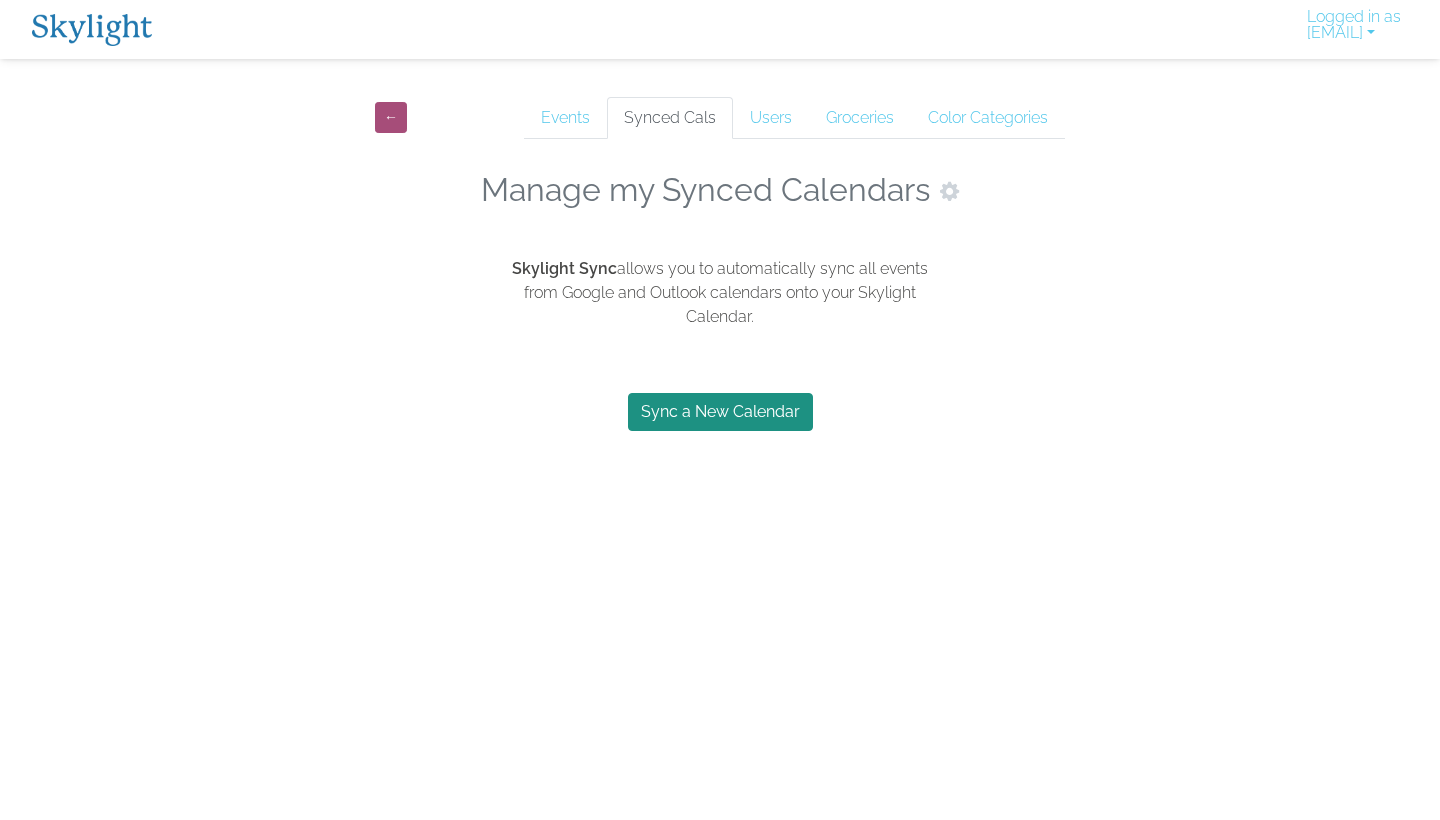 scroll, scrollTop: 0, scrollLeft: 0, axis: both 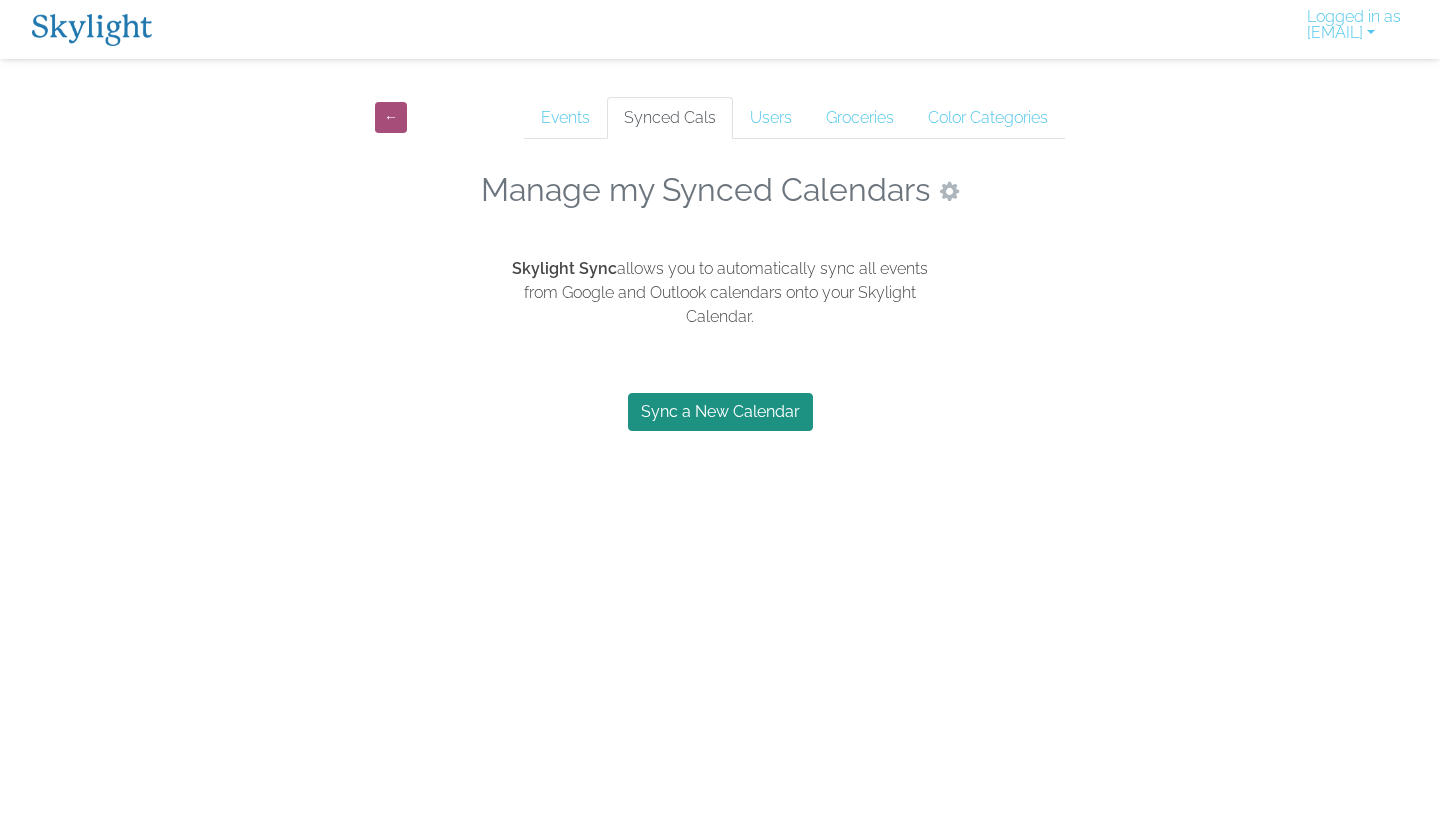 click at bounding box center [949, 191] 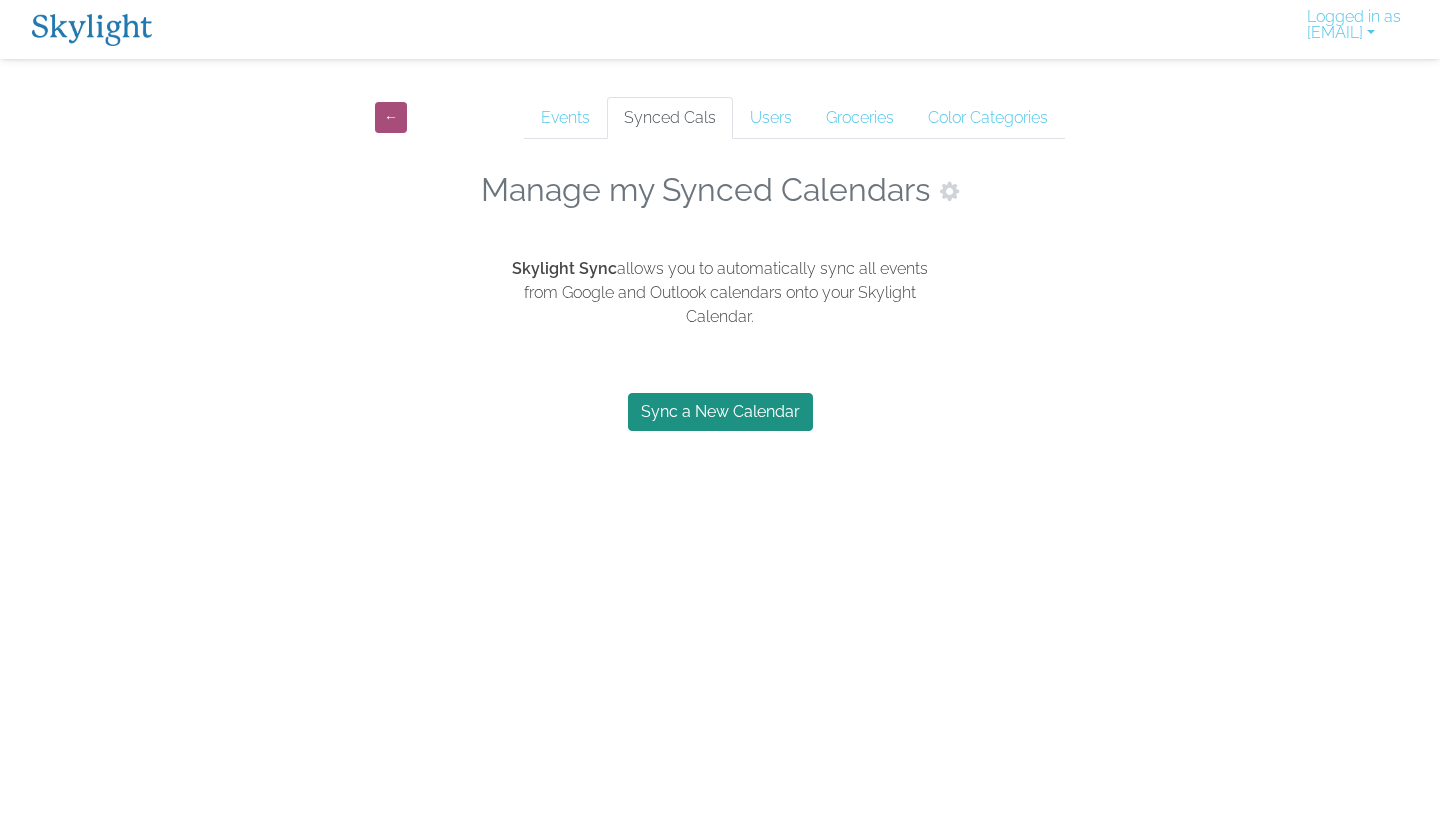 scroll, scrollTop: 0, scrollLeft: 0, axis: both 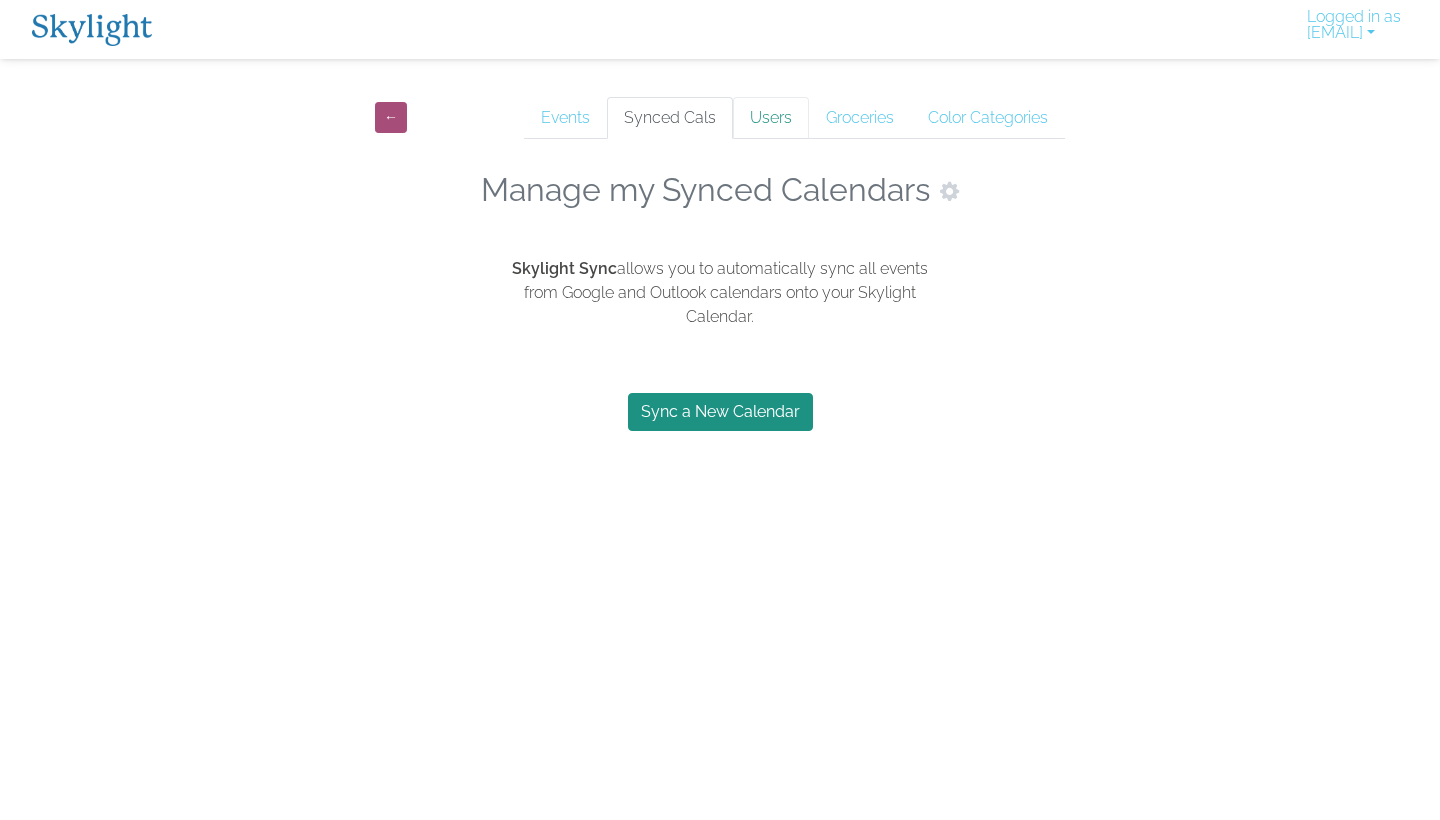 click on "Users" at bounding box center (771, 118) 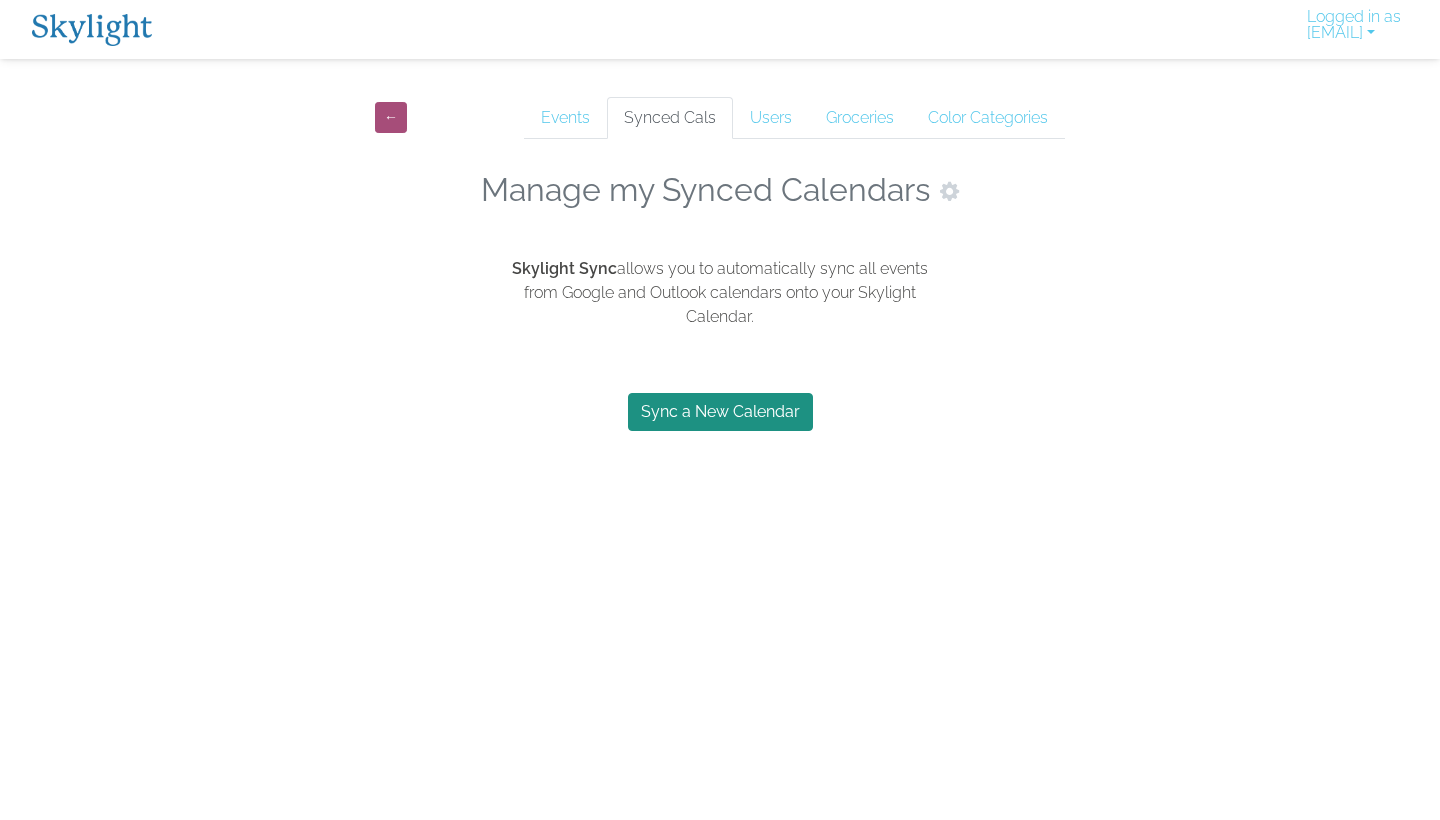 scroll, scrollTop: 0, scrollLeft: 0, axis: both 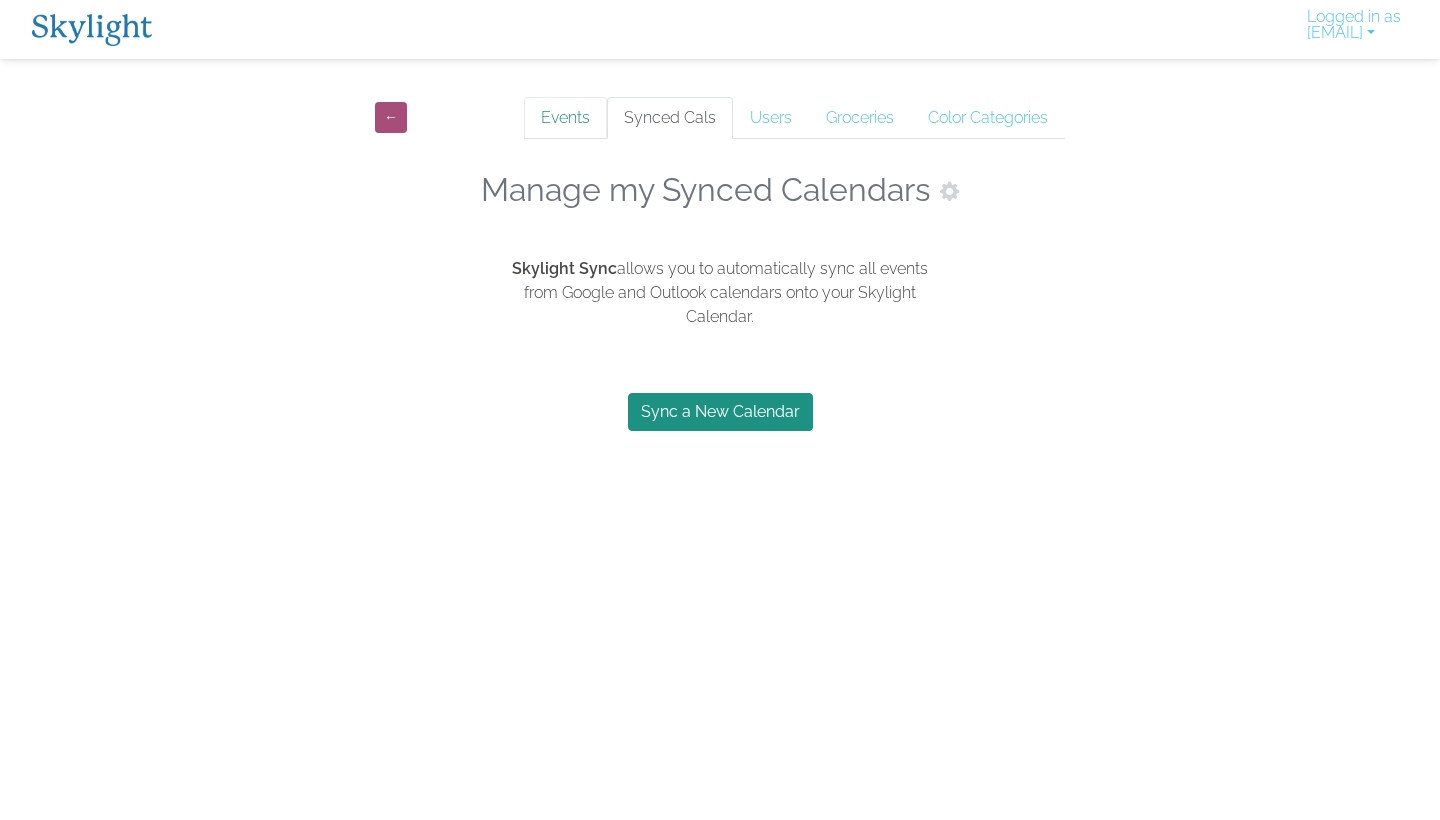 click on "Events" at bounding box center [565, 118] 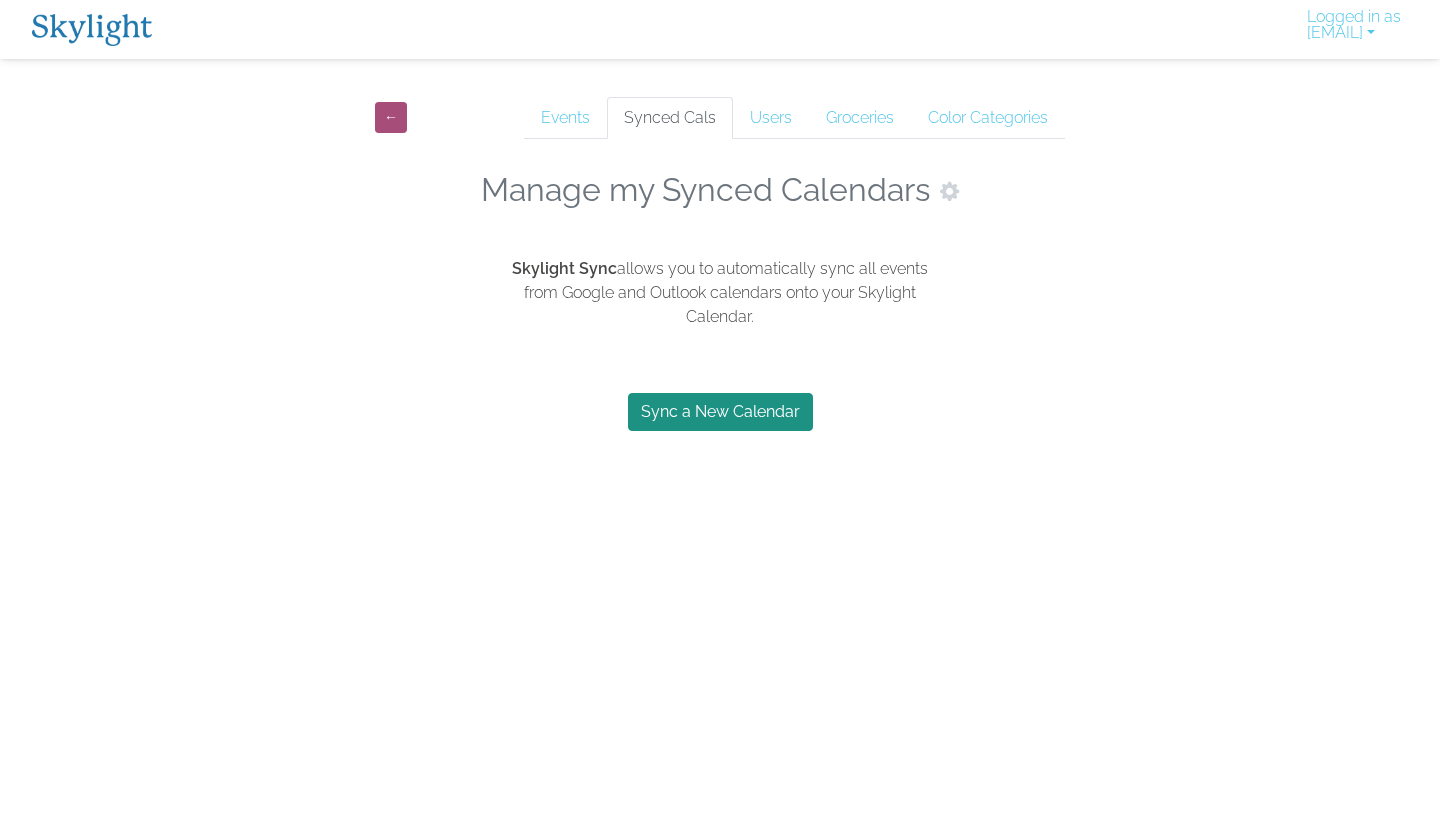 scroll, scrollTop: 0, scrollLeft: 0, axis: both 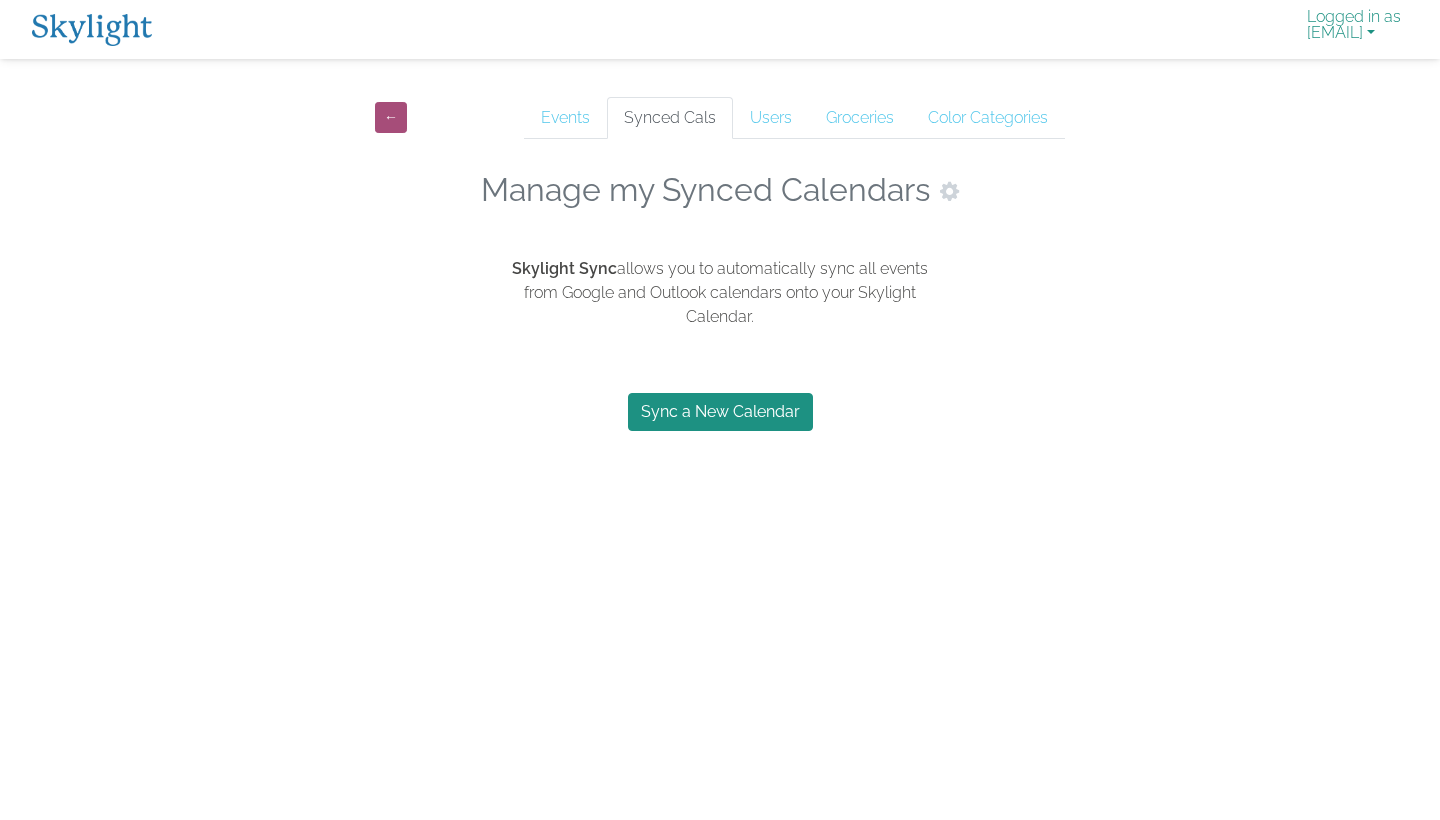click on "Logged in as [EMAIL]" at bounding box center [1354, 29] 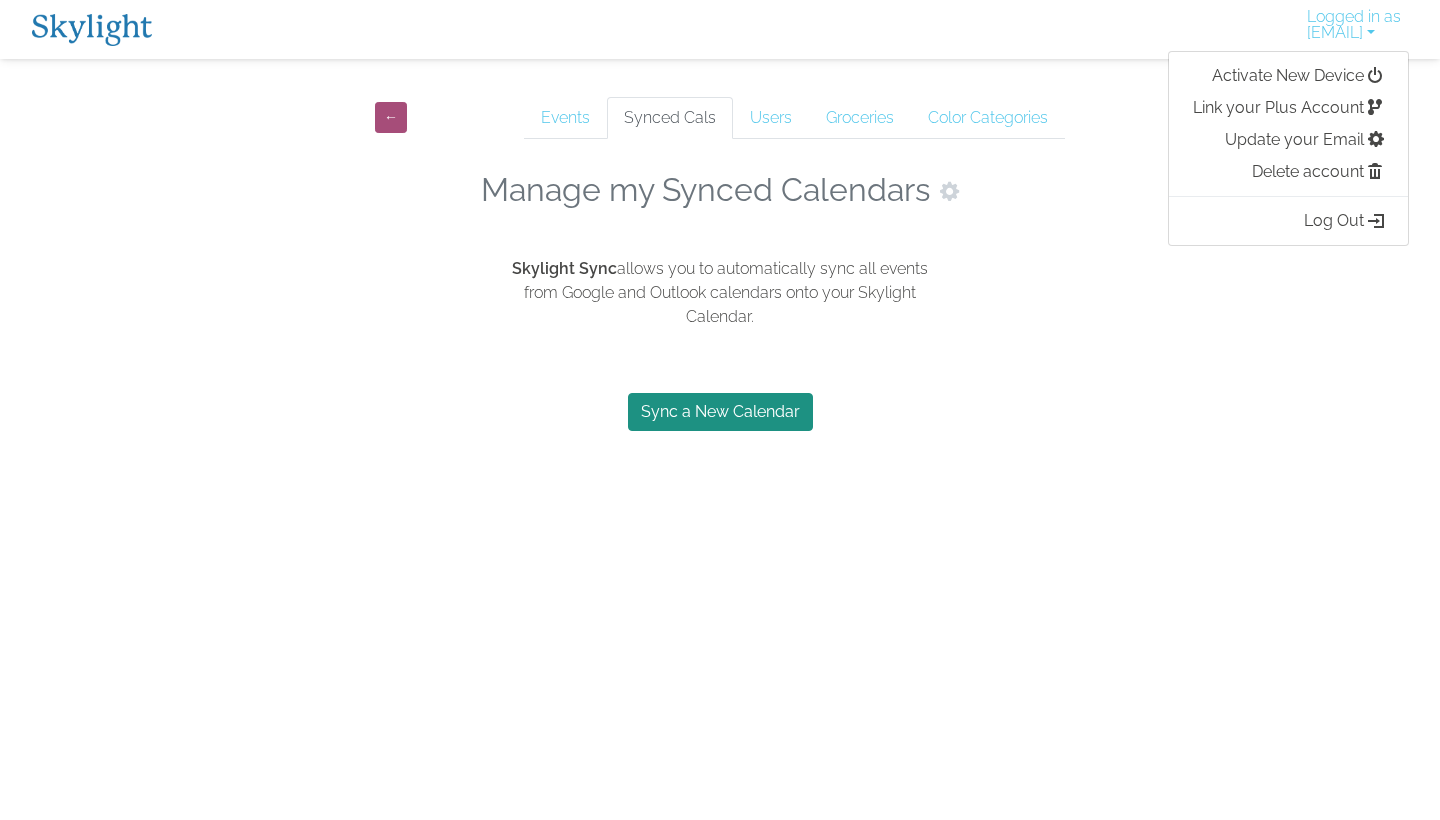 click on "← Events Synced Cals Users Groceries Color Categories Manage my Synced Calendars Skylight Sync  allows you to automatically sync all events from Google and Outlook calendars onto your Skylight Calendar. Sync a New Calendar" at bounding box center (720, 260) 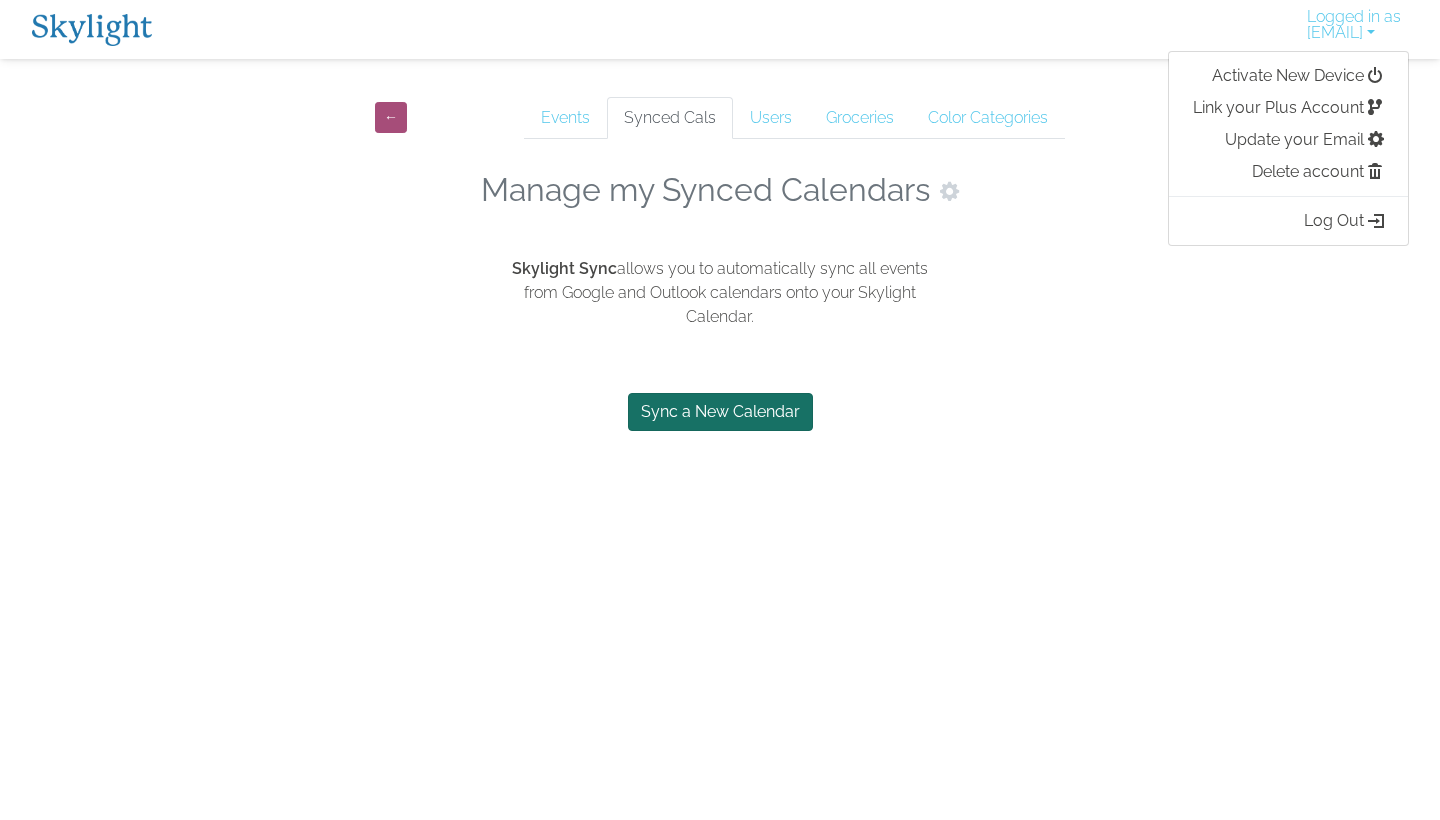 click on "Sync a New Calendar" at bounding box center [720, 412] 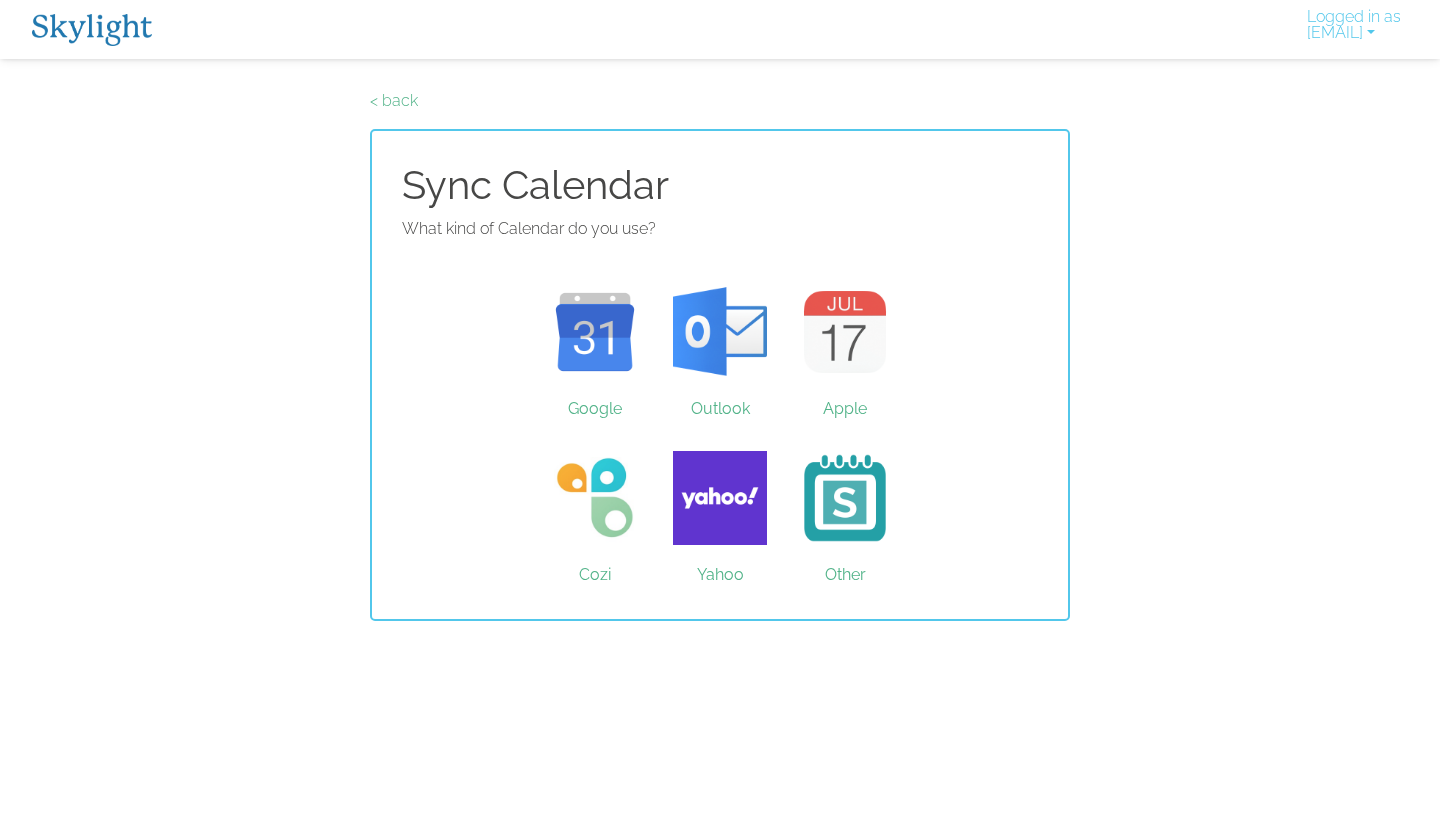 scroll, scrollTop: 0, scrollLeft: 0, axis: both 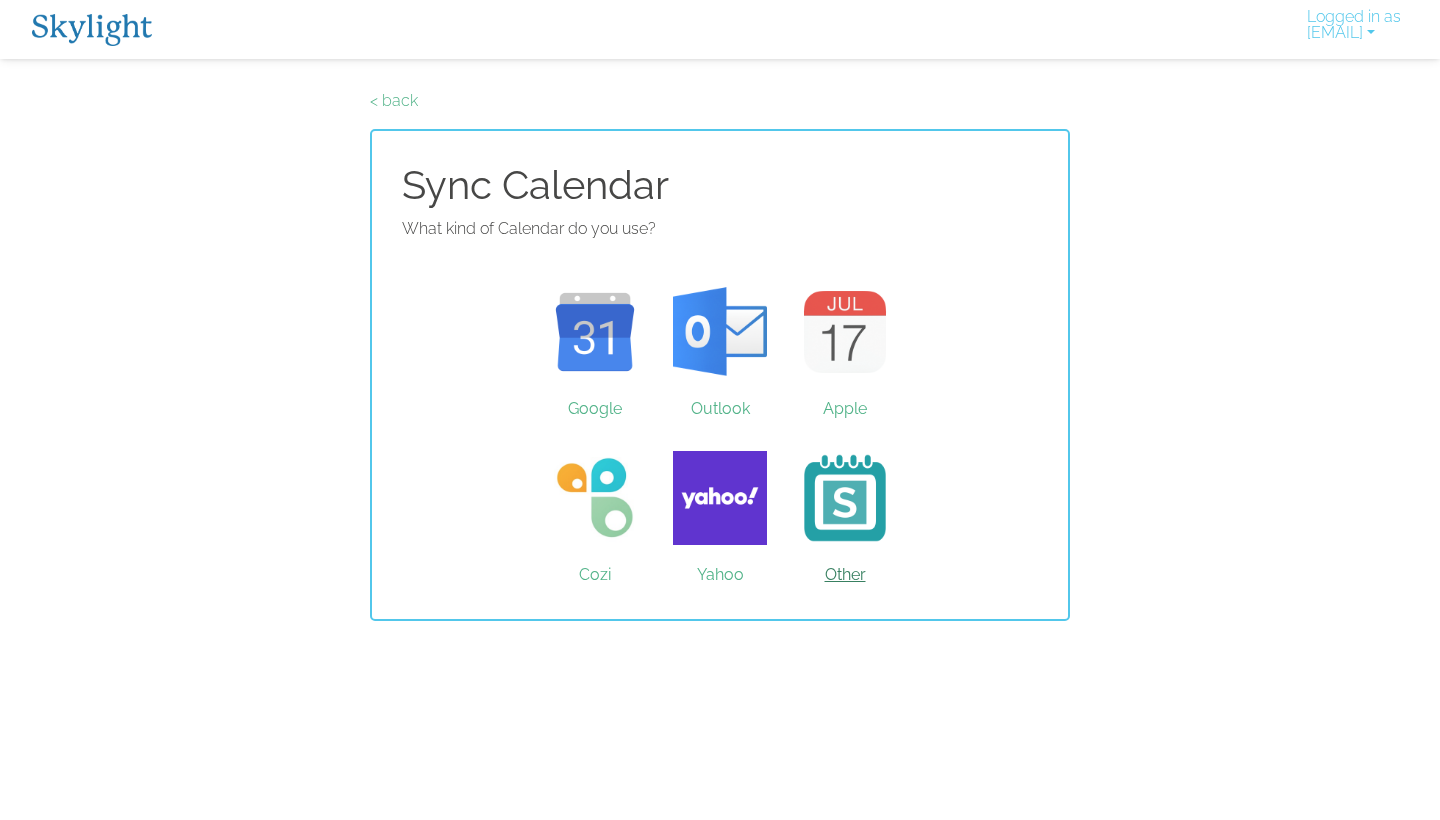 click on "Other" at bounding box center (845, 498) 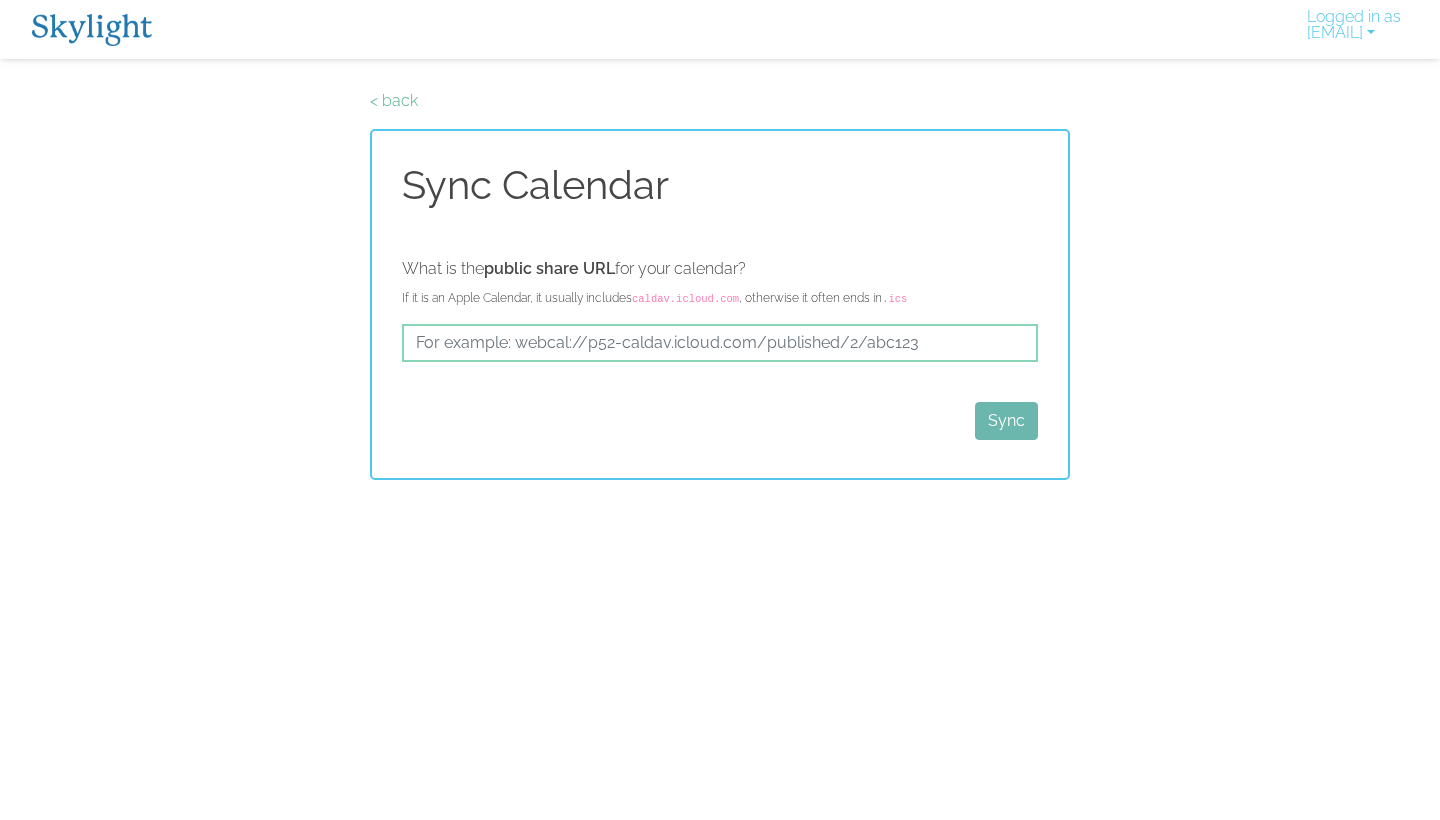 click on "< back Sync Calendar What is the  public share URL  for your calendar? If it is an Apple Calendar, it usually includes  caldav.icloud.com , otherwise it often ends in  .ics Sync" at bounding box center (720, 284) 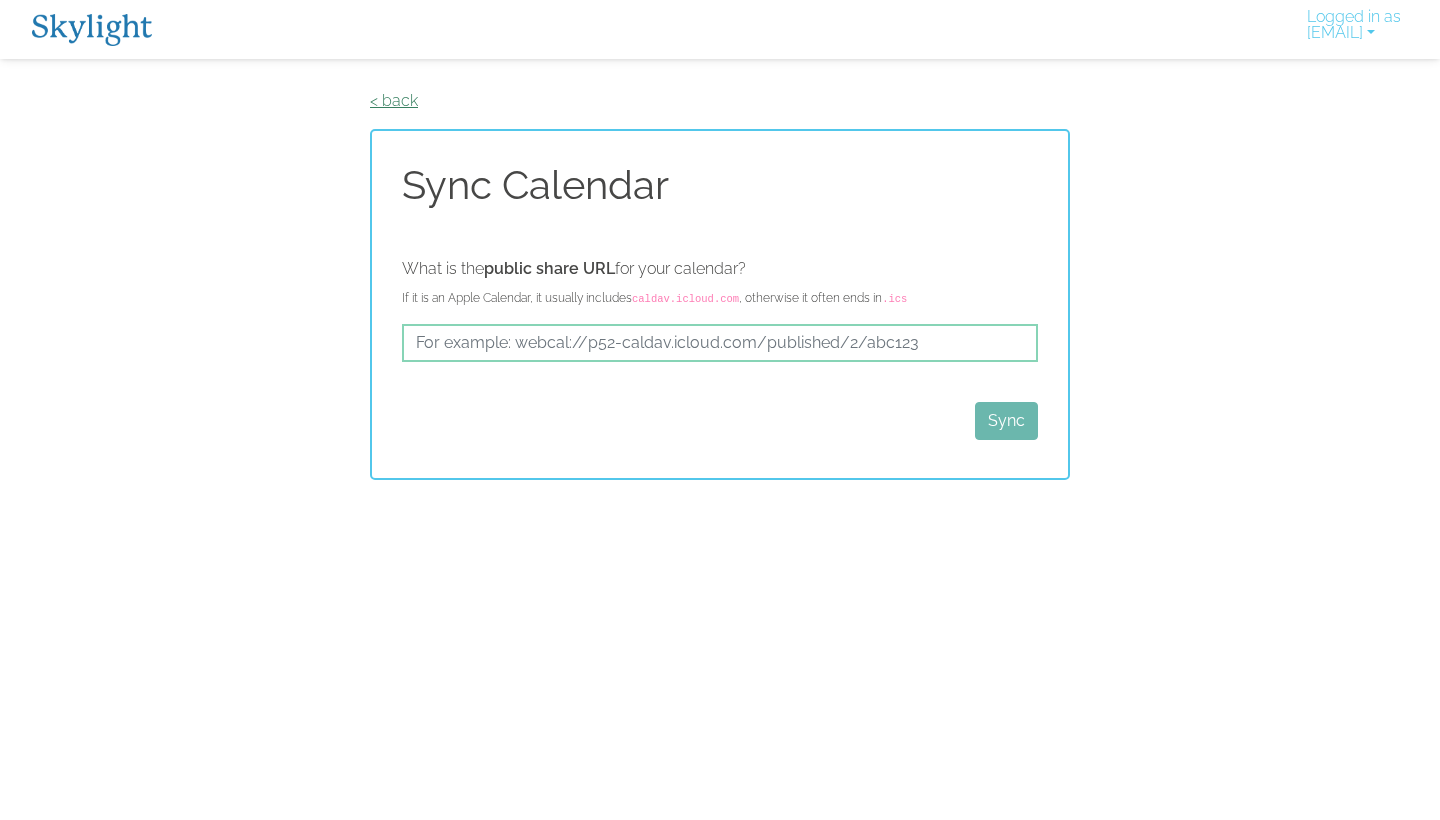 click on "< back" at bounding box center [394, 100] 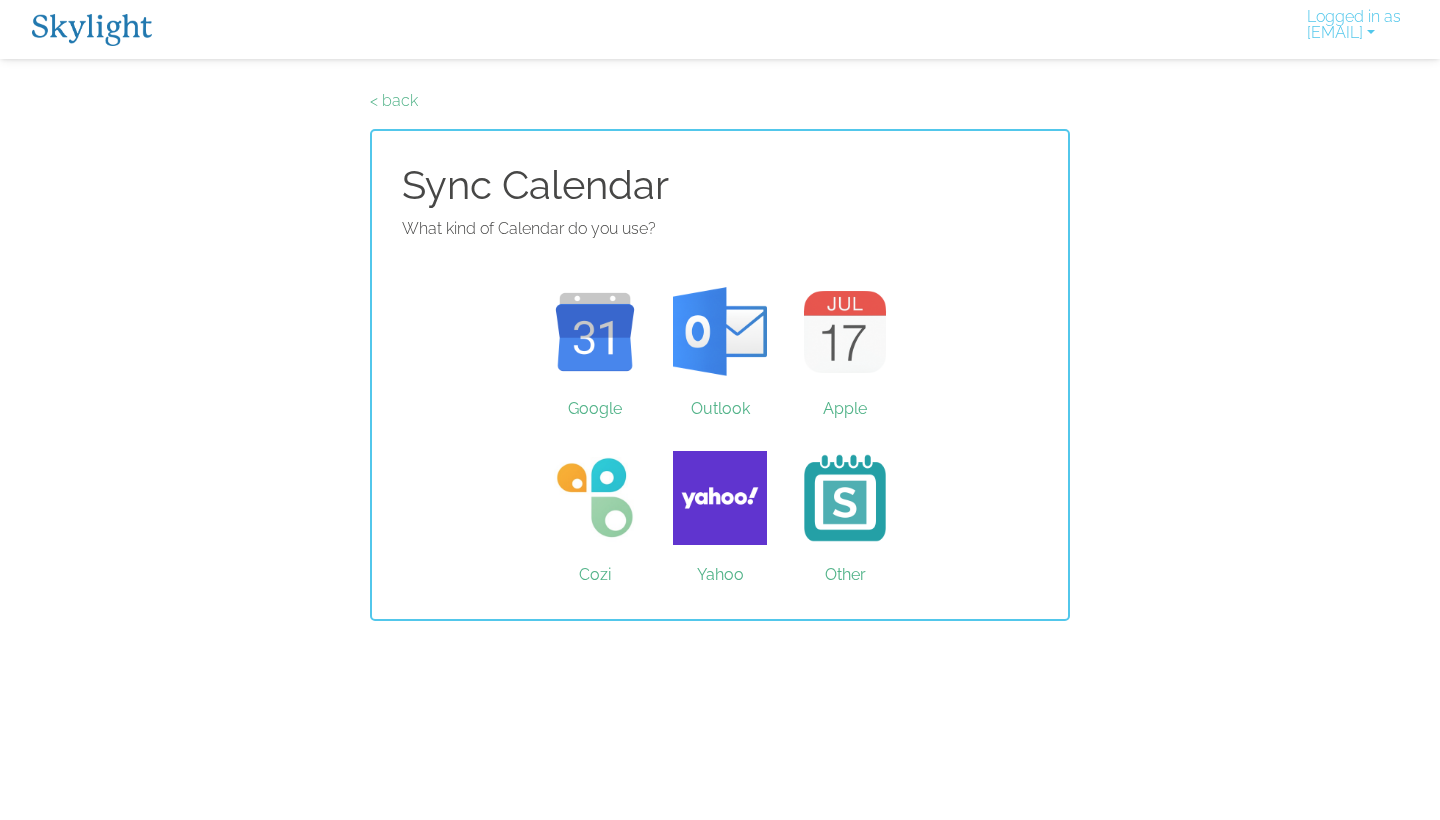 click on "< back" at bounding box center (394, 100) 